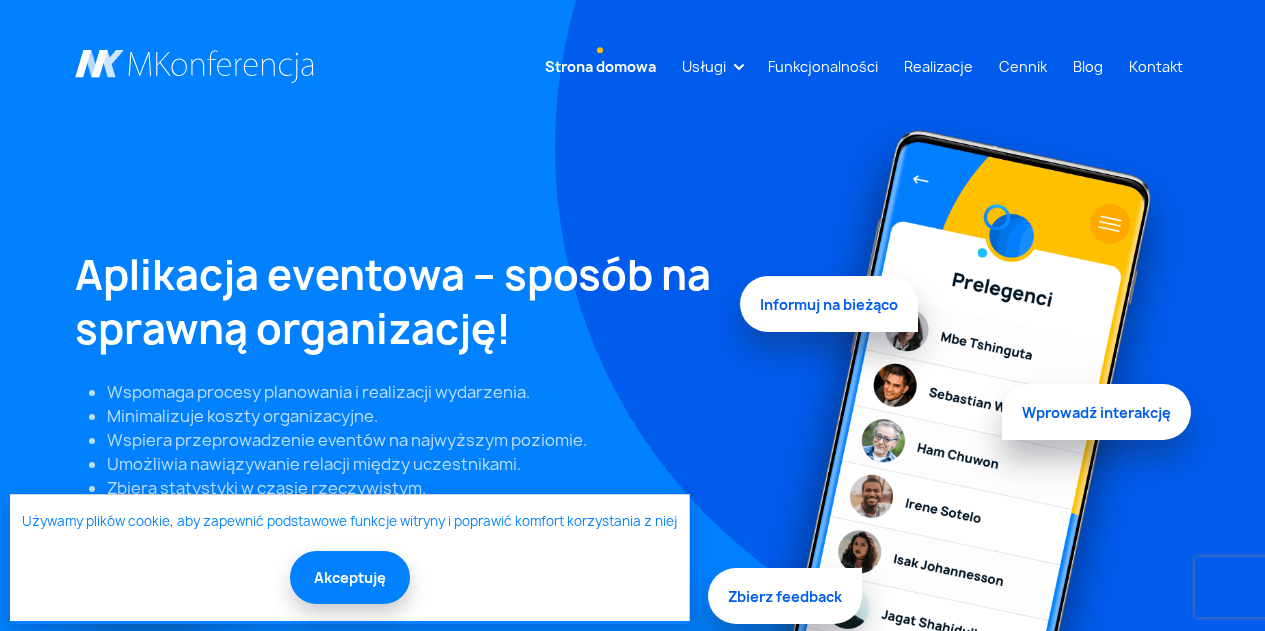scroll, scrollTop: 0, scrollLeft: 0, axis: both 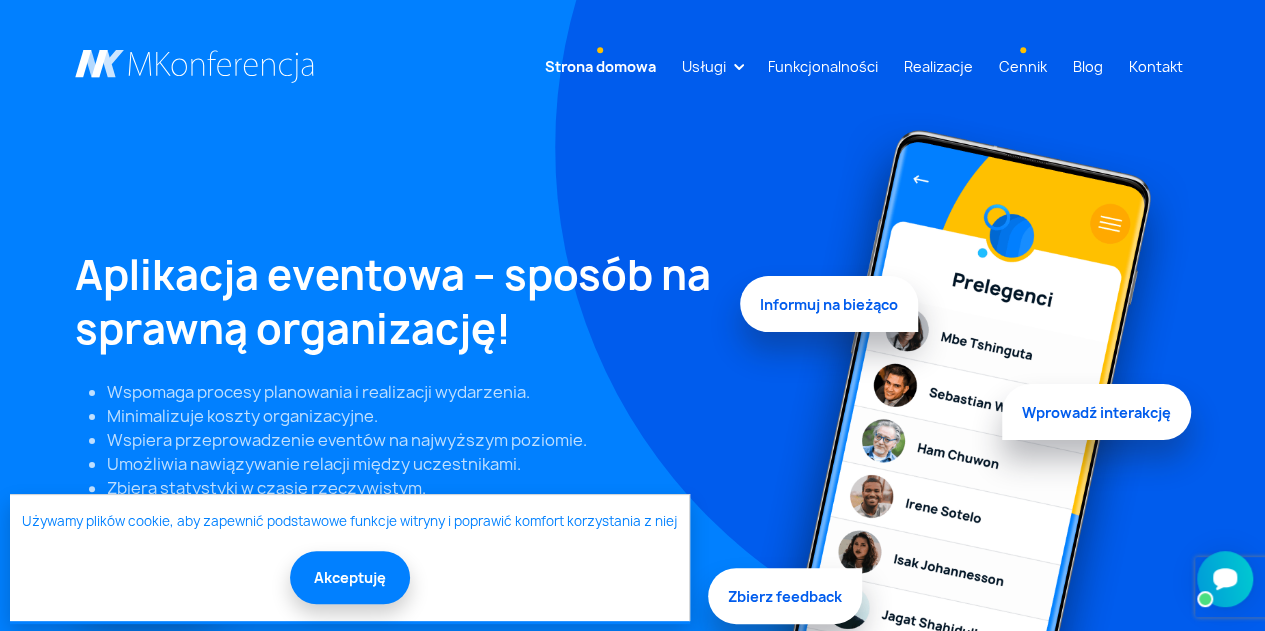 click on "Cennik" at bounding box center [1023, 66] 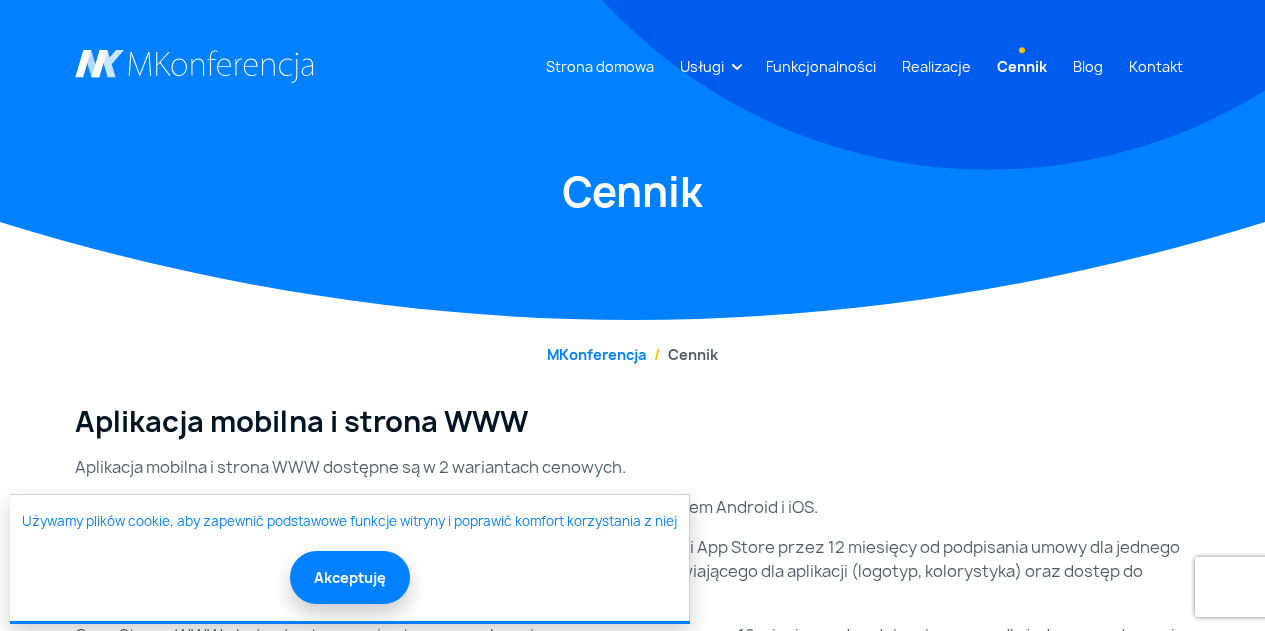scroll, scrollTop: 0, scrollLeft: 0, axis: both 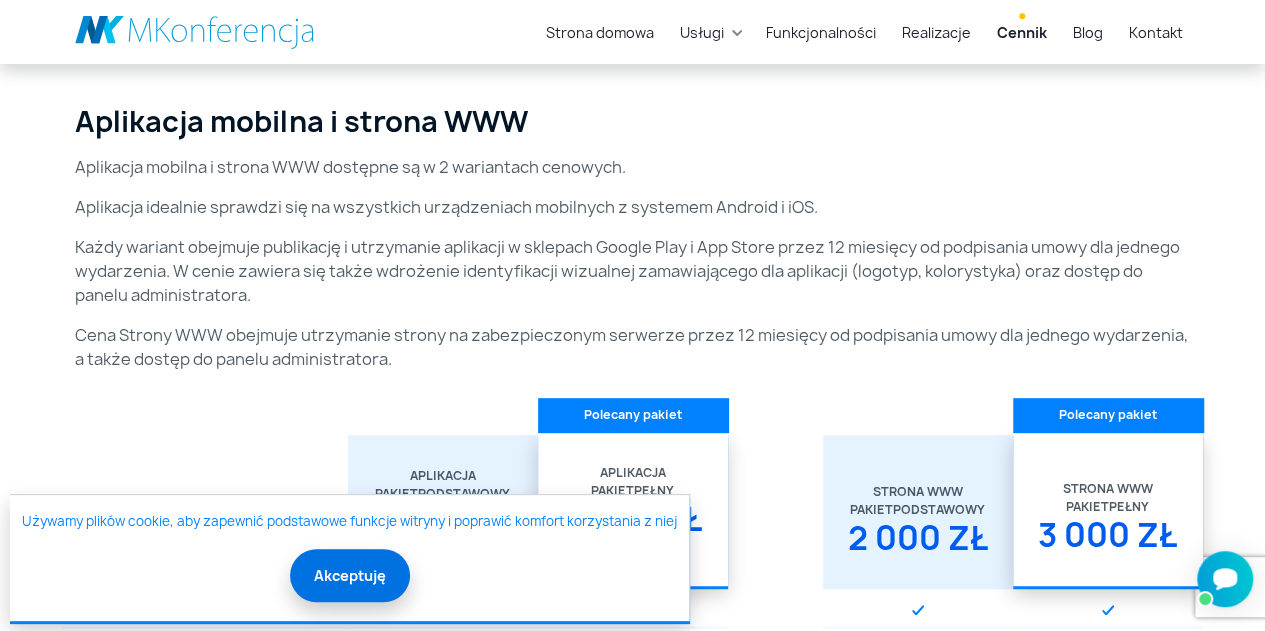click on "Akceptuję" at bounding box center [350, 575] 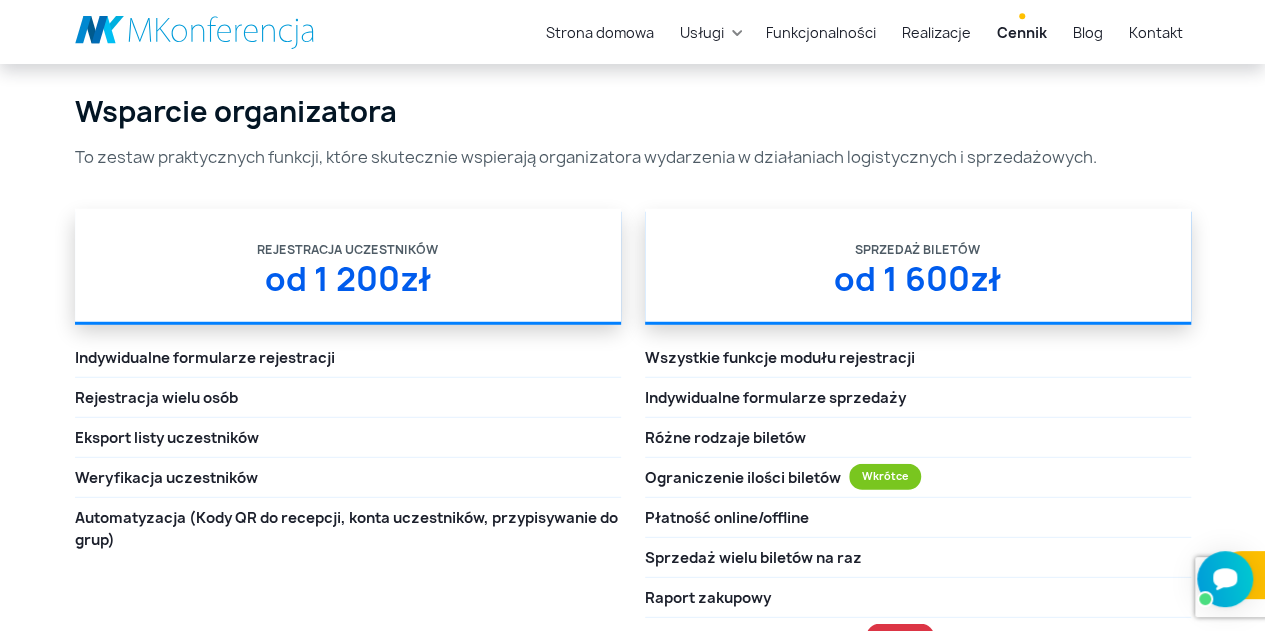 scroll, scrollTop: 2600, scrollLeft: 0, axis: vertical 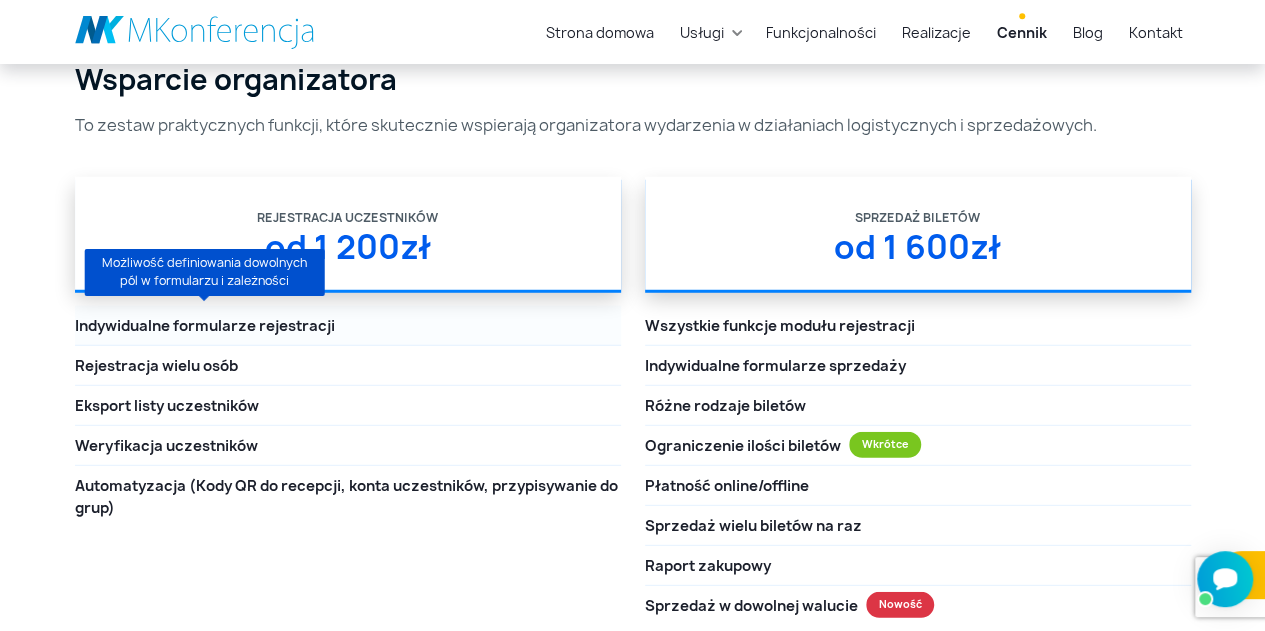 click on "Indywidualne formularze rejestracji" at bounding box center [205, 327] 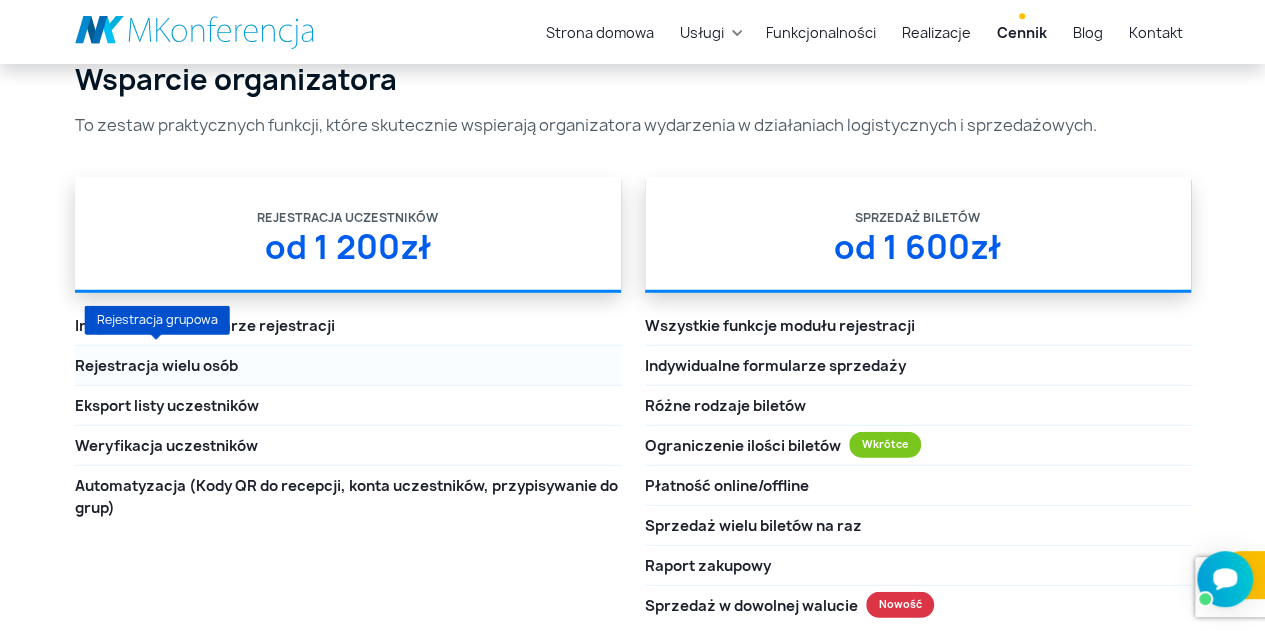 click on "Rejestracja wielu osób" at bounding box center [156, 367] 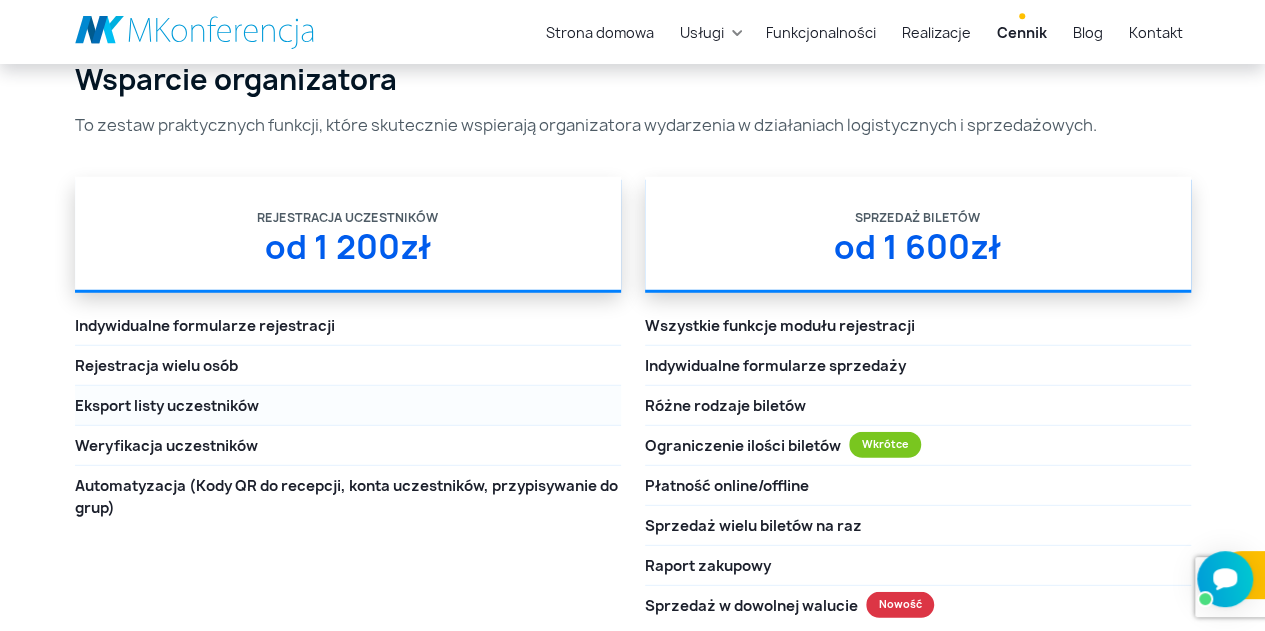 click on "Eksport listy uczestników" at bounding box center [348, 406] 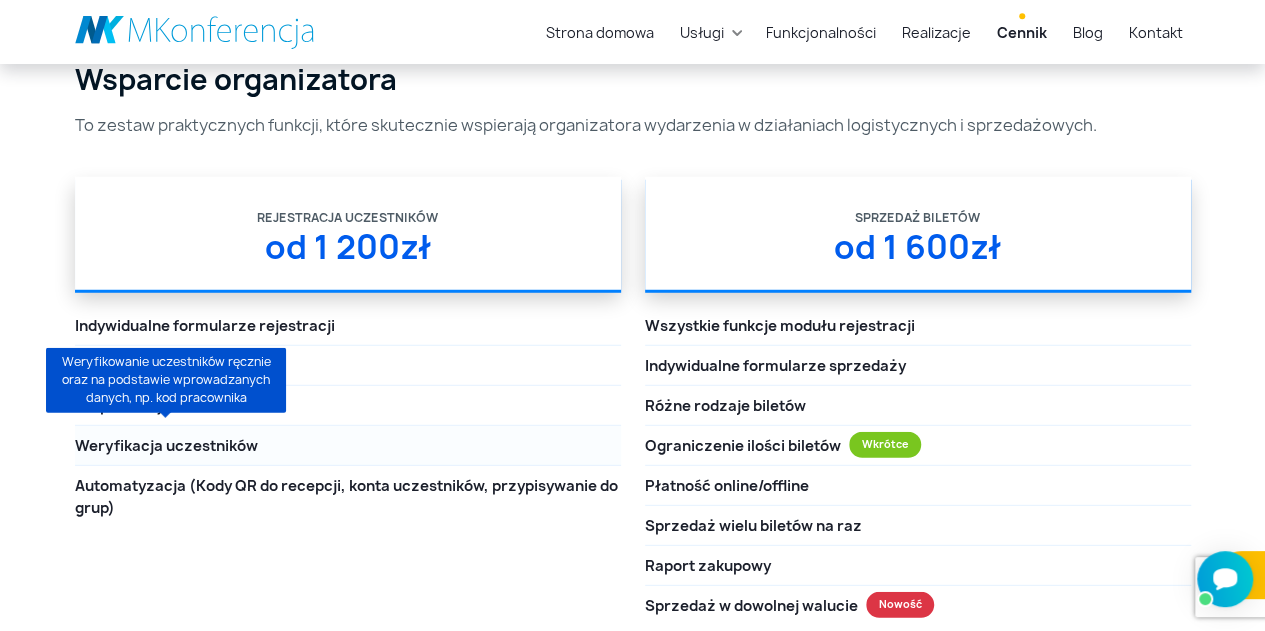 click on "Weryfikacja uczestników" at bounding box center (166, 447) 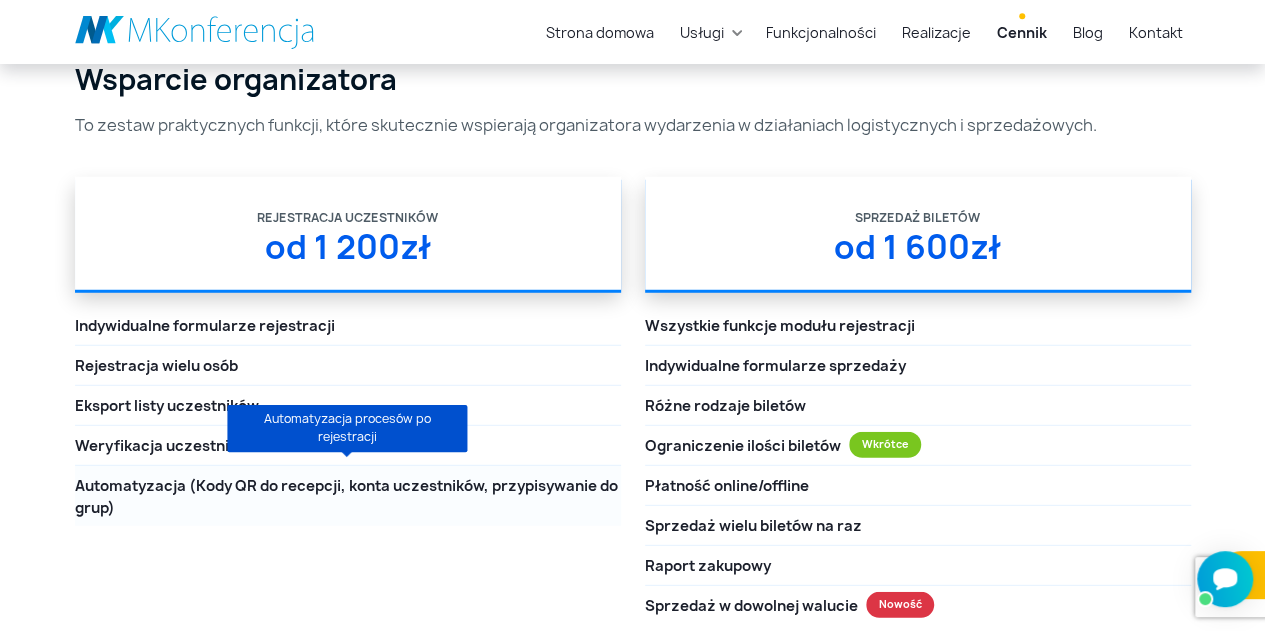 click on "Automatyzacja (Kody QR do recepcji, konta uczestników, przypisywanie do grup)" at bounding box center (348, 497) 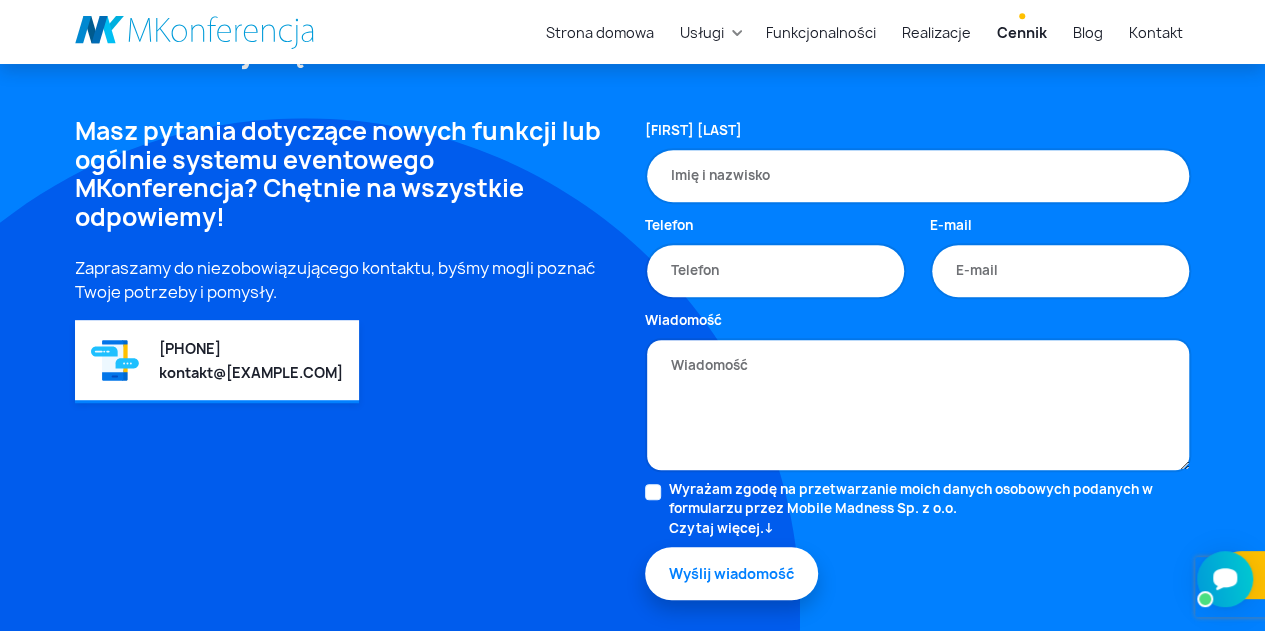 scroll, scrollTop: 4284, scrollLeft: 0, axis: vertical 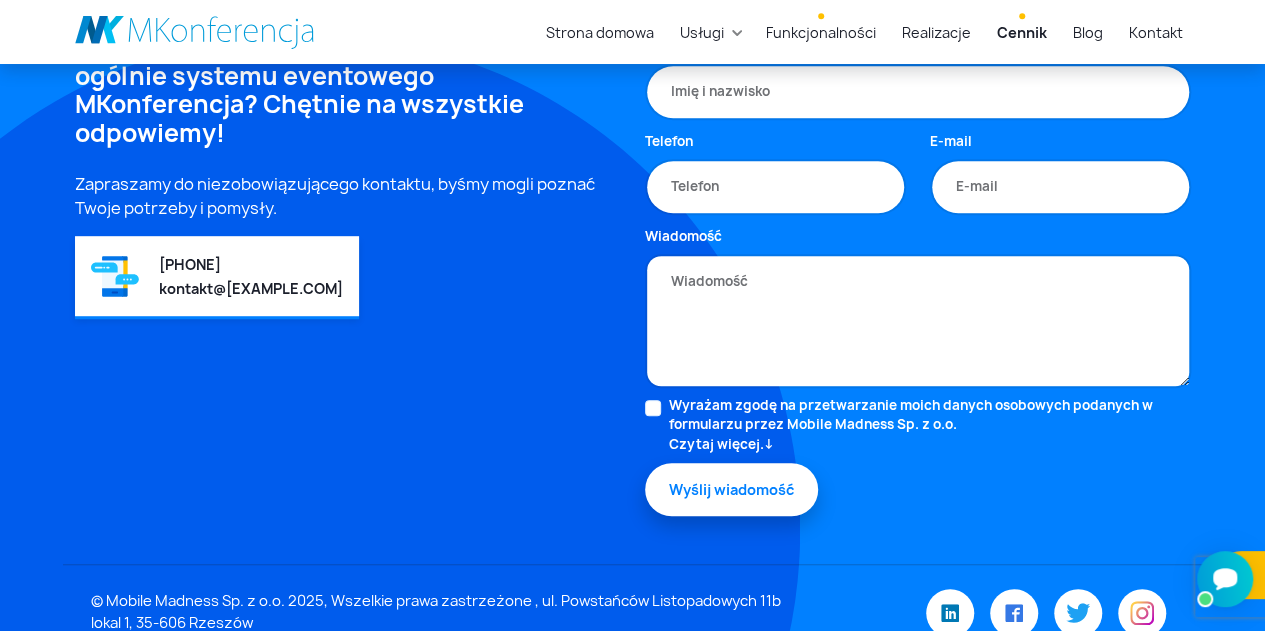 click on "Funkcjonalności" at bounding box center [821, 32] 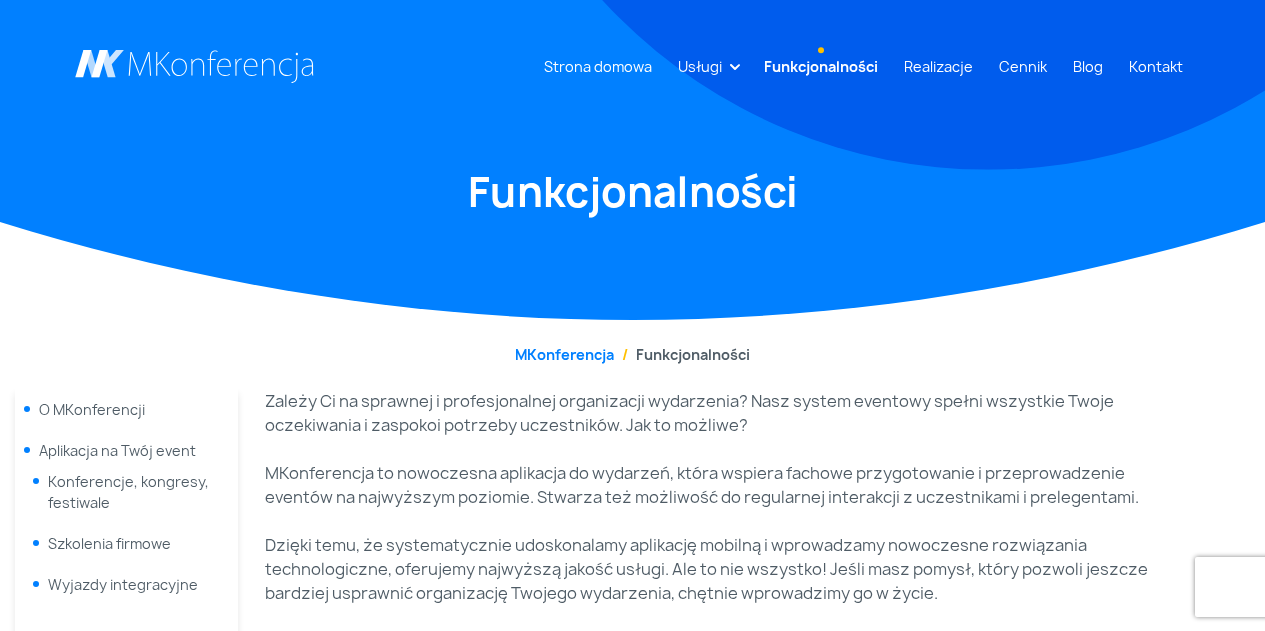 scroll, scrollTop: 0, scrollLeft: 0, axis: both 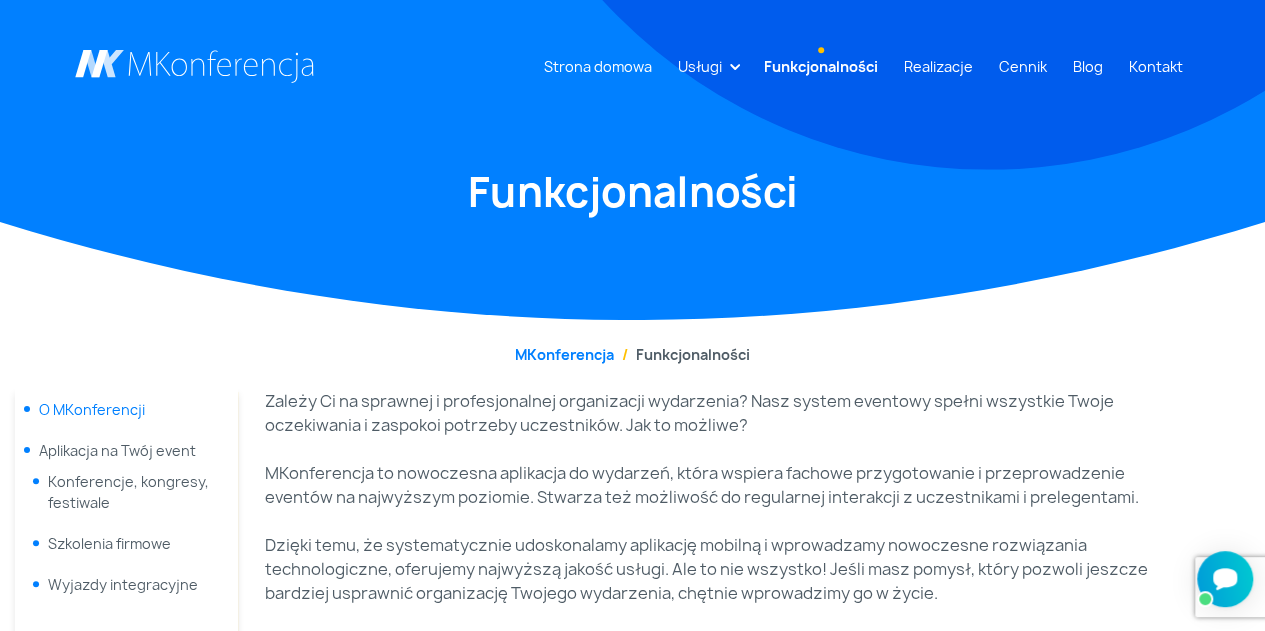 click on "O MKonferencji" at bounding box center [92, 409] 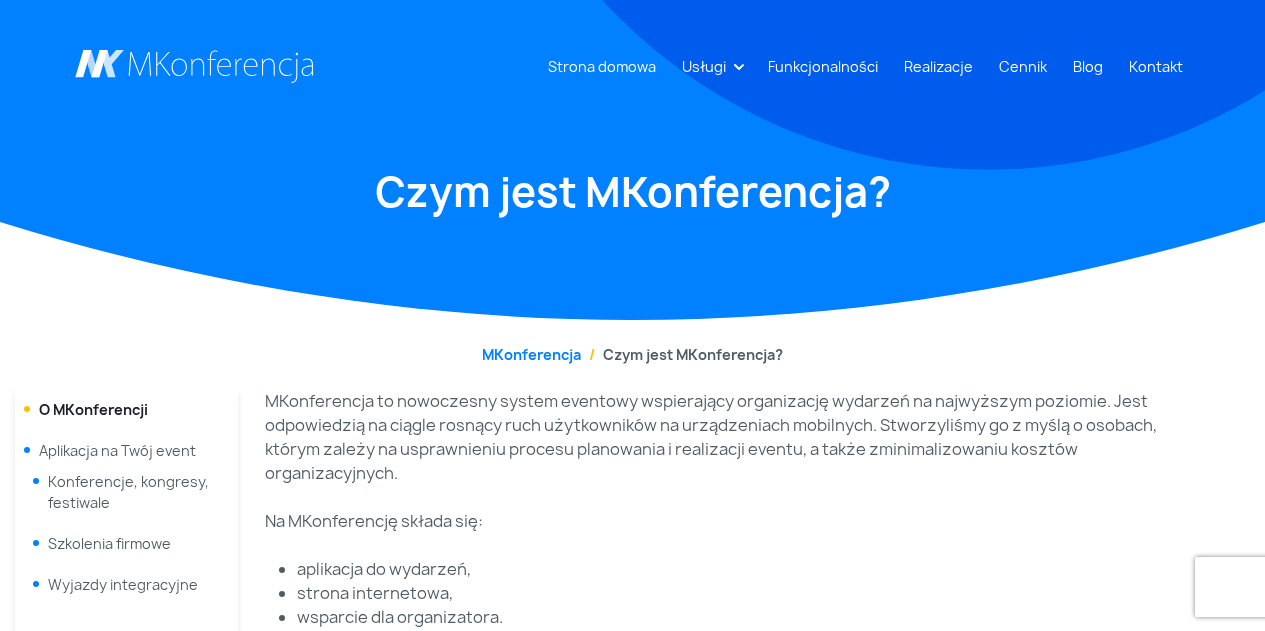 scroll, scrollTop: 0, scrollLeft: 0, axis: both 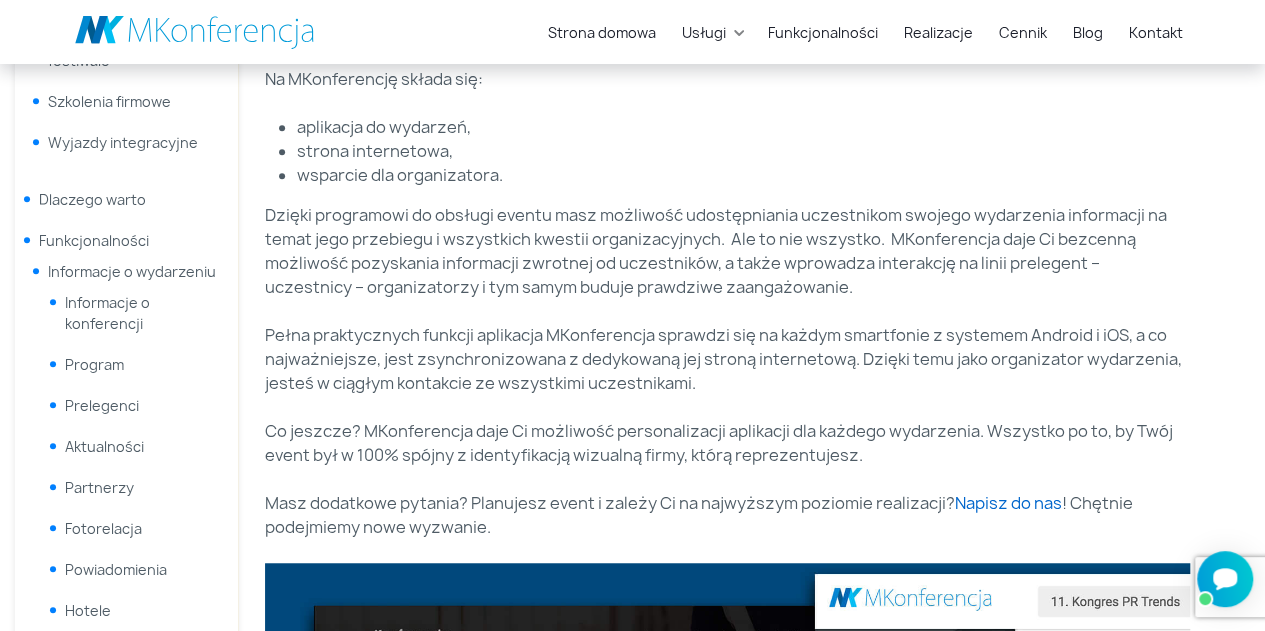 click on "Napisz do nas" at bounding box center [1008, 503] 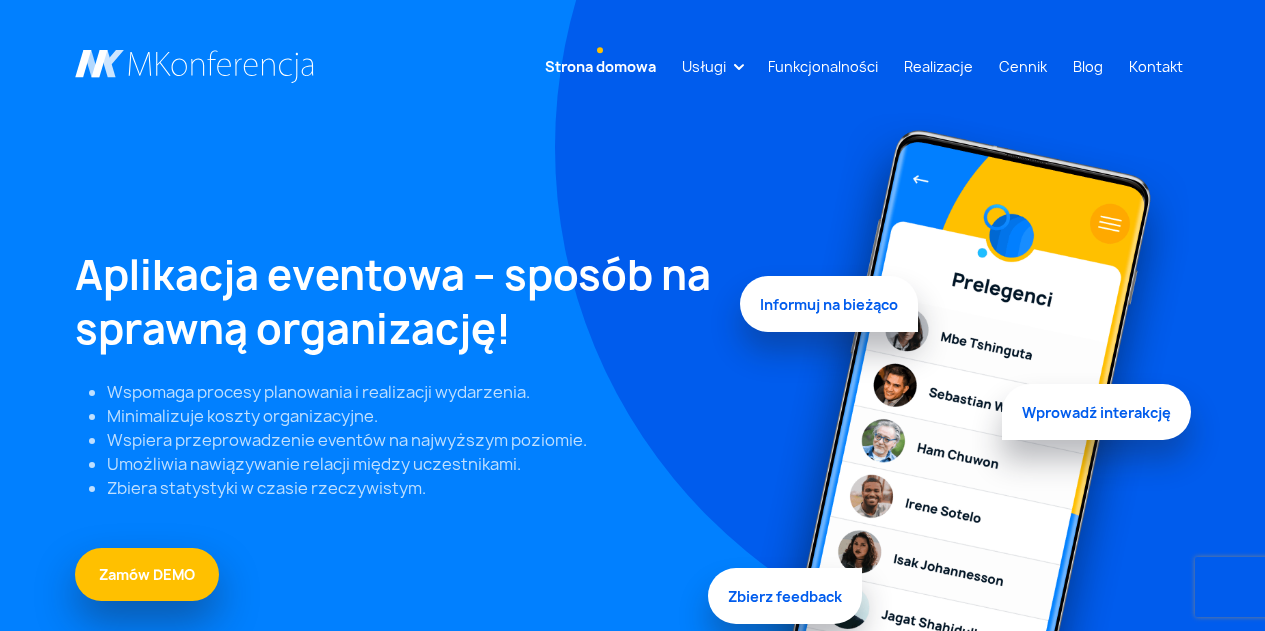 scroll, scrollTop: 0, scrollLeft: 0, axis: both 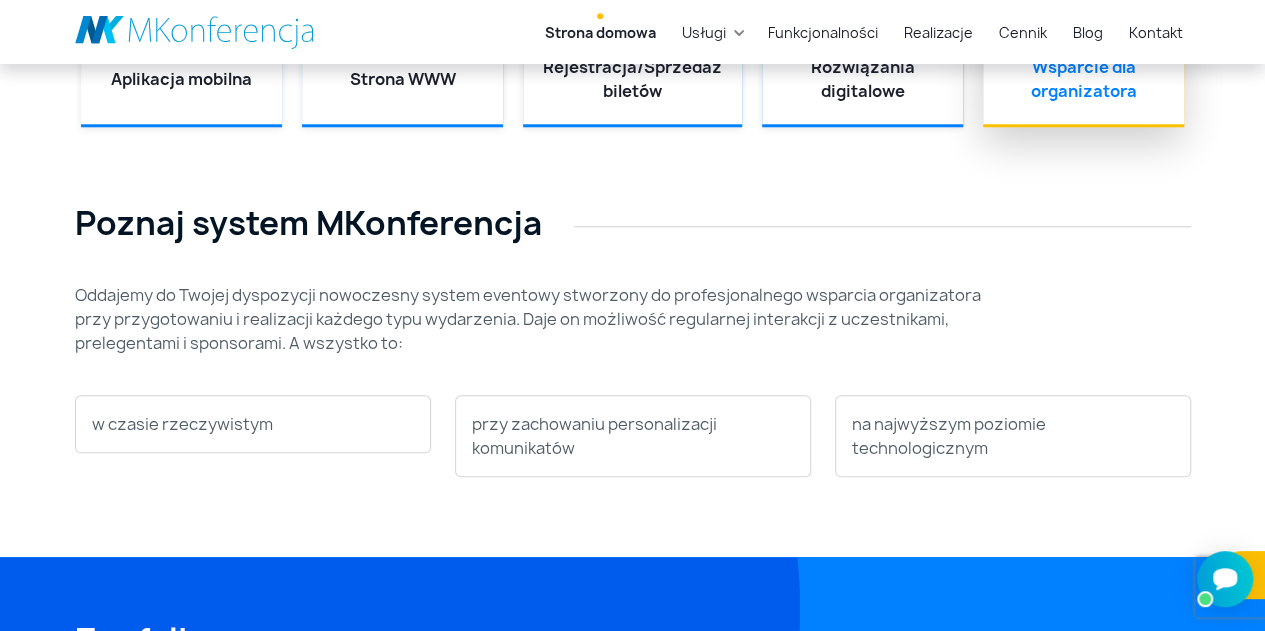 click on "Wsparcie dla organizatora" at bounding box center (1083, 79) 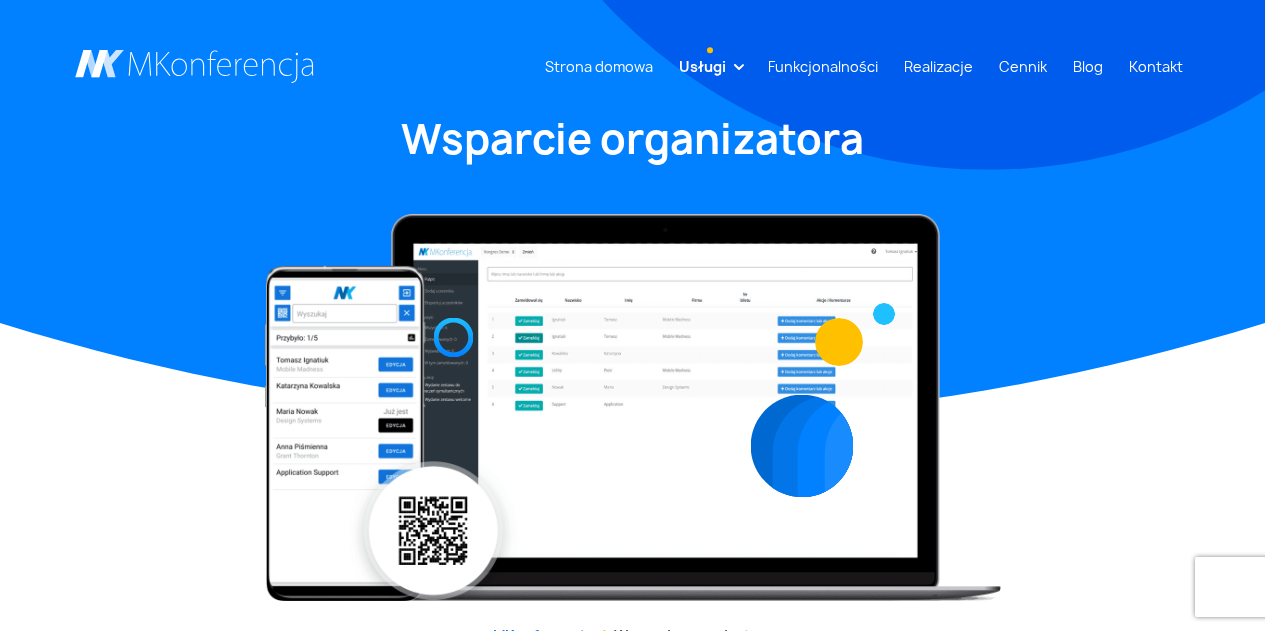 scroll, scrollTop: 0, scrollLeft: 0, axis: both 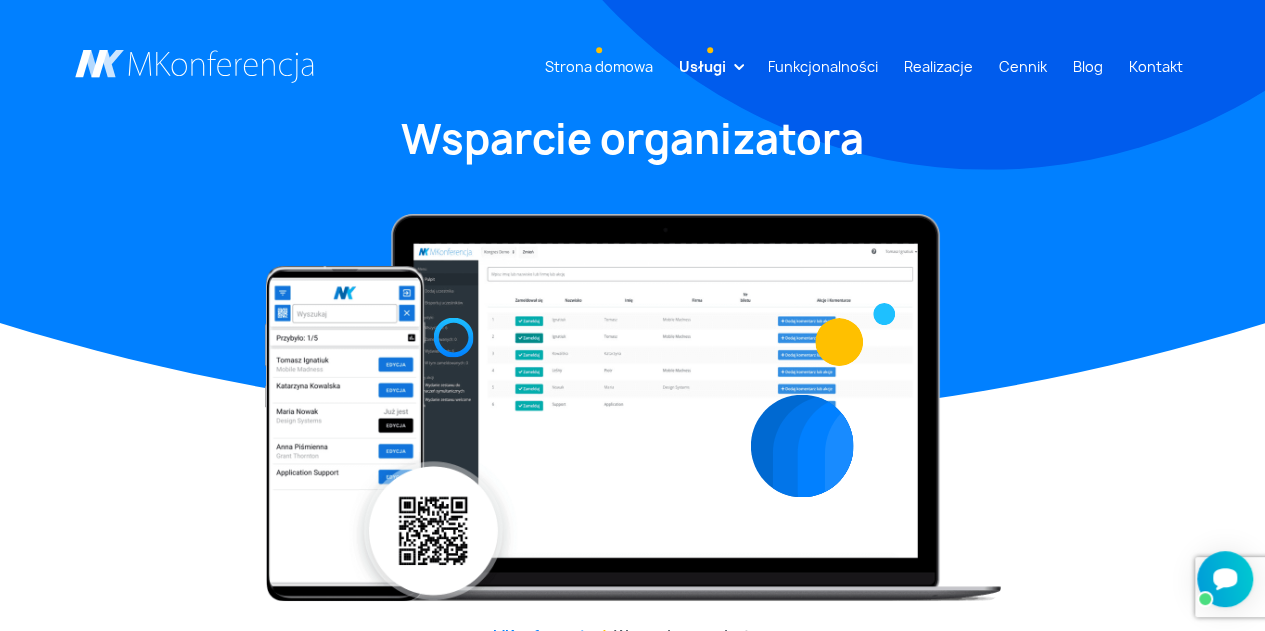 click on "Strona domowa" at bounding box center [599, 66] 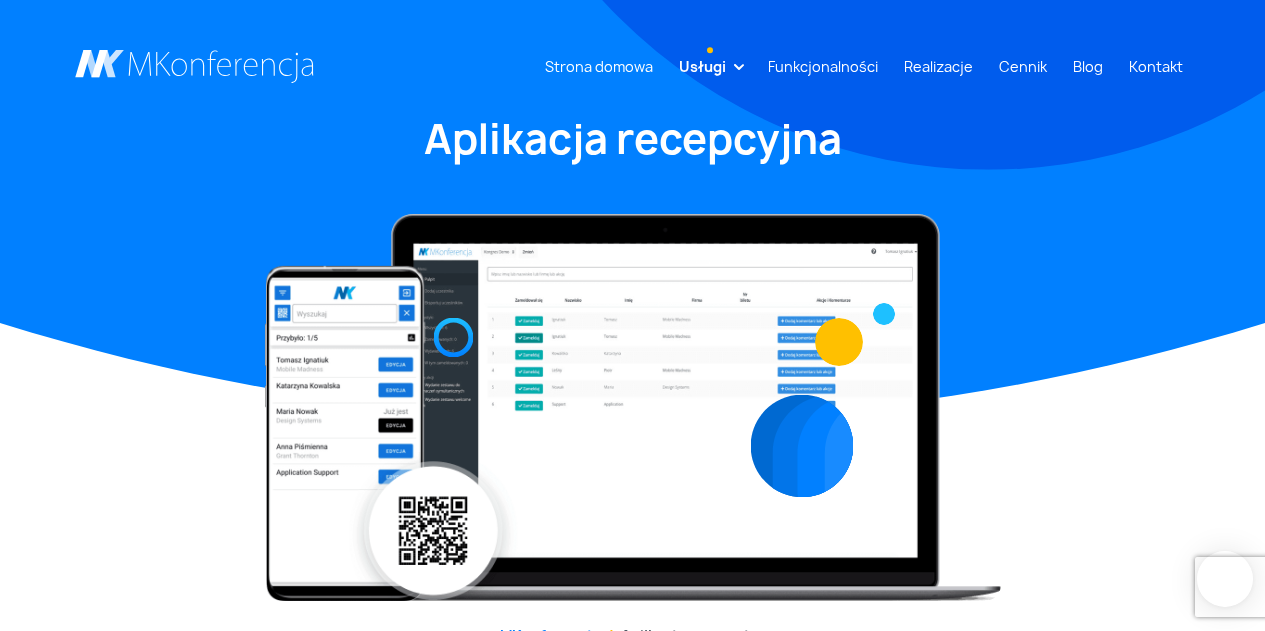 scroll, scrollTop: 0, scrollLeft: 0, axis: both 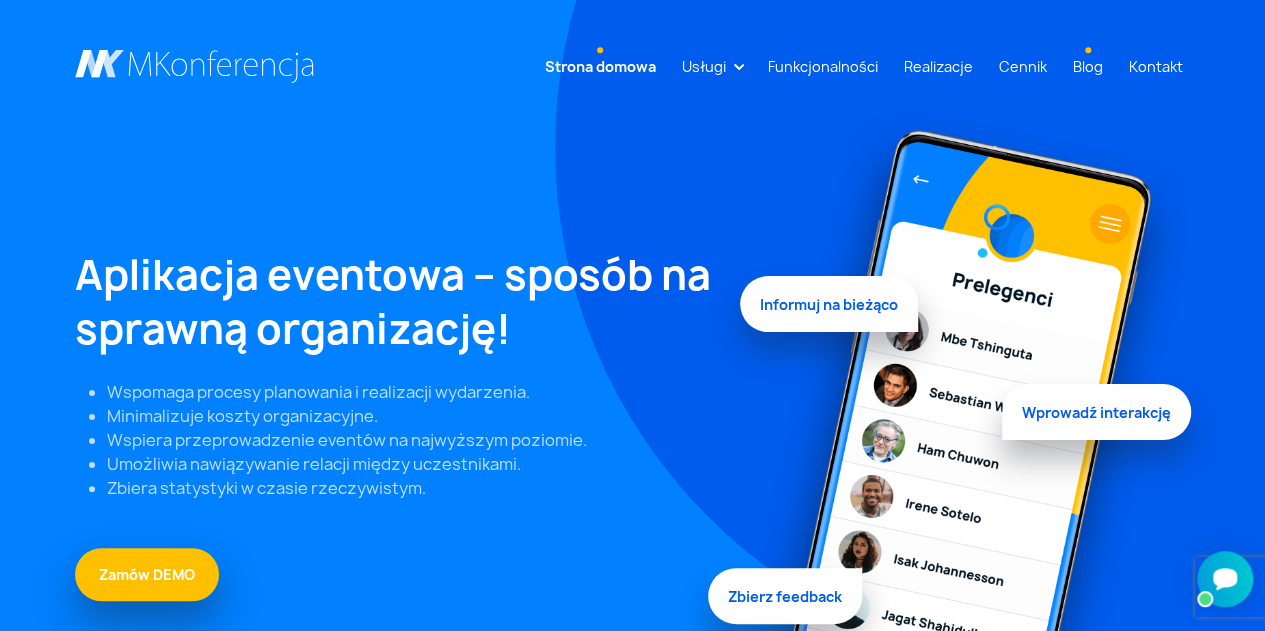 click on "Blog" at bounding box center (1088, 66) 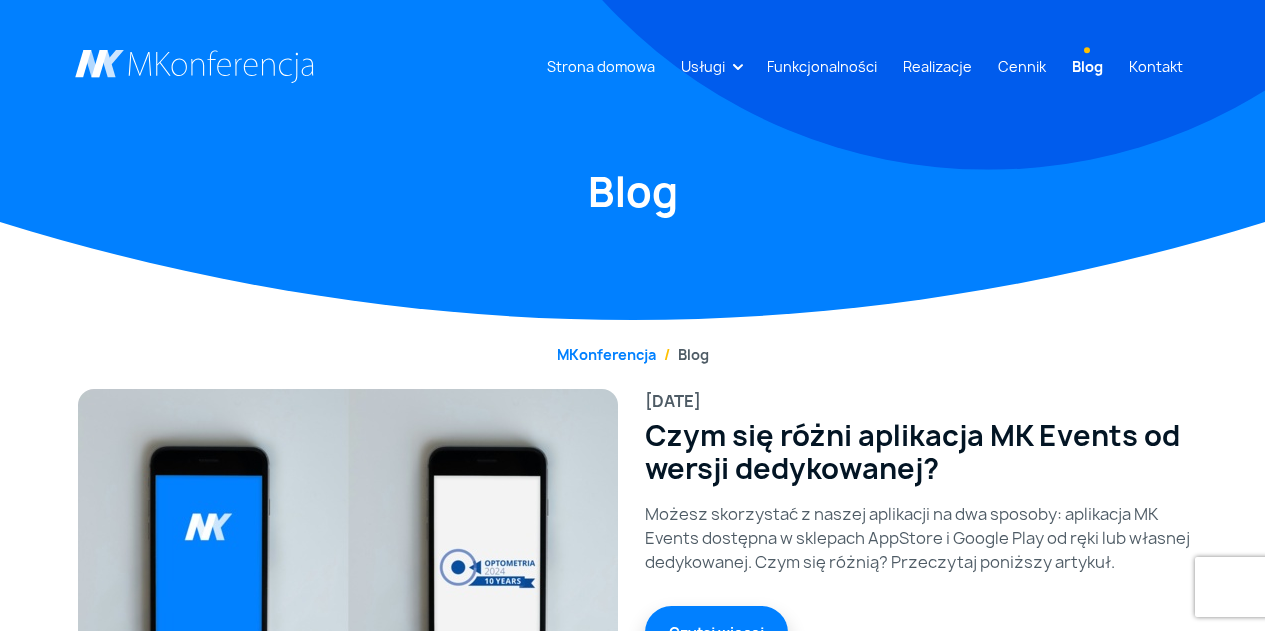 scroll, scrollTop: 0, scrollLeft: 0, axis: both 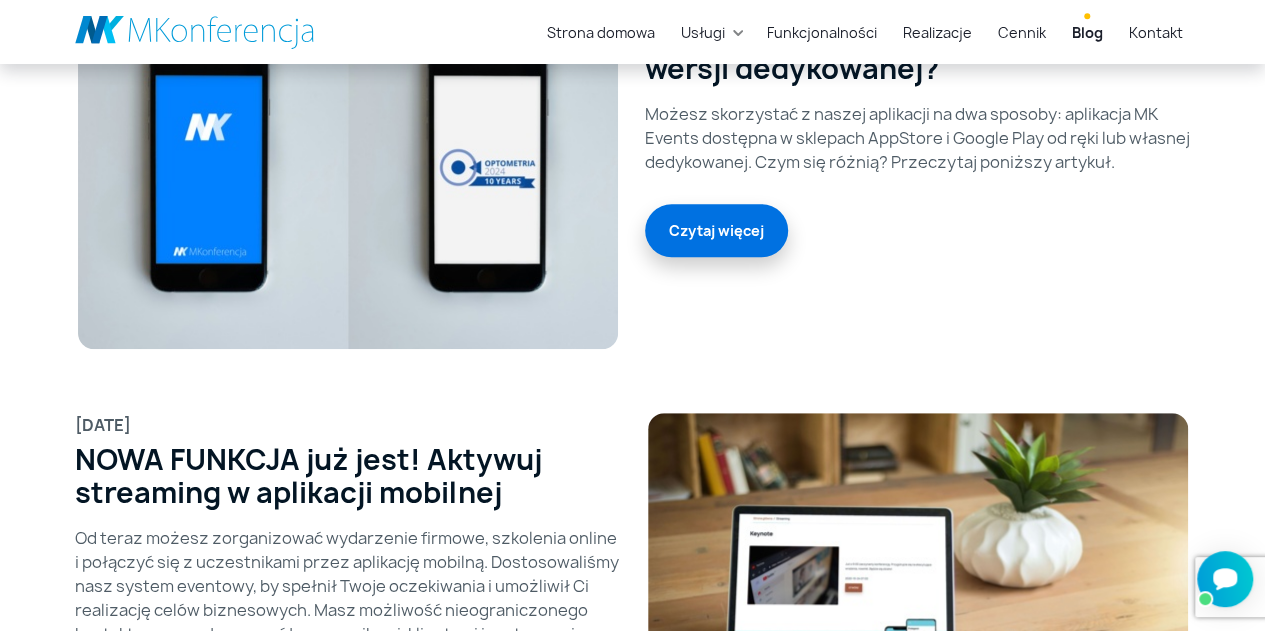 click on "Czytaj więcej" at bounding box center (716, 230) 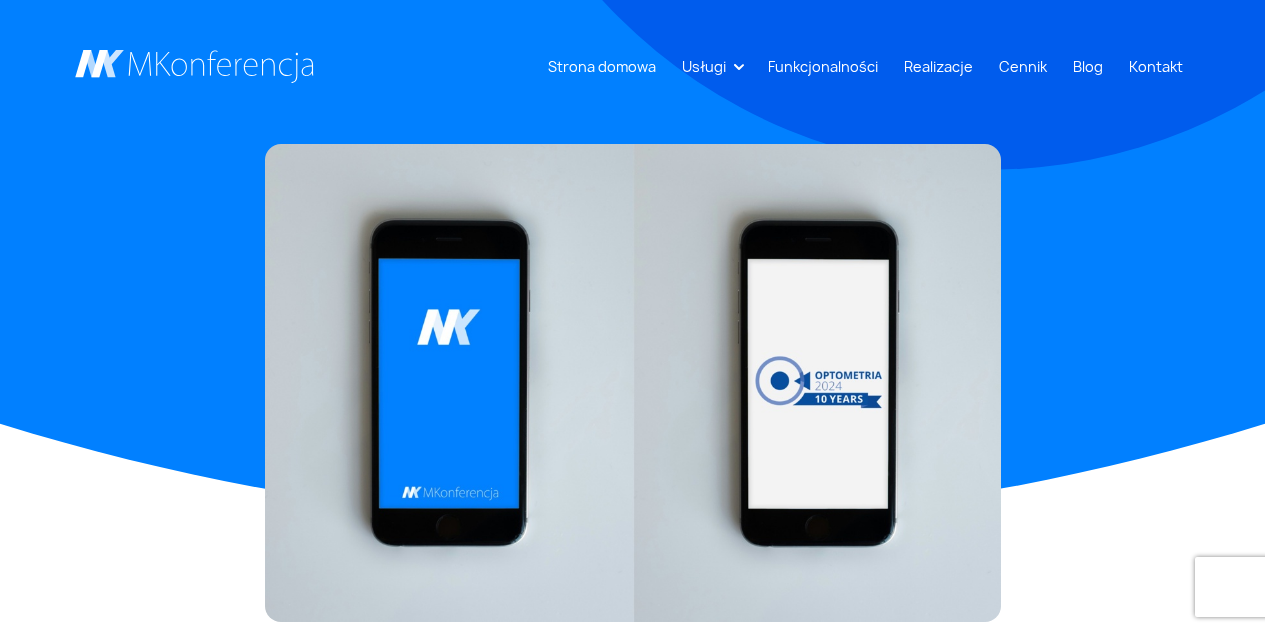 scroll, scrollTop: 0, scrollLeft: 0, axis: both 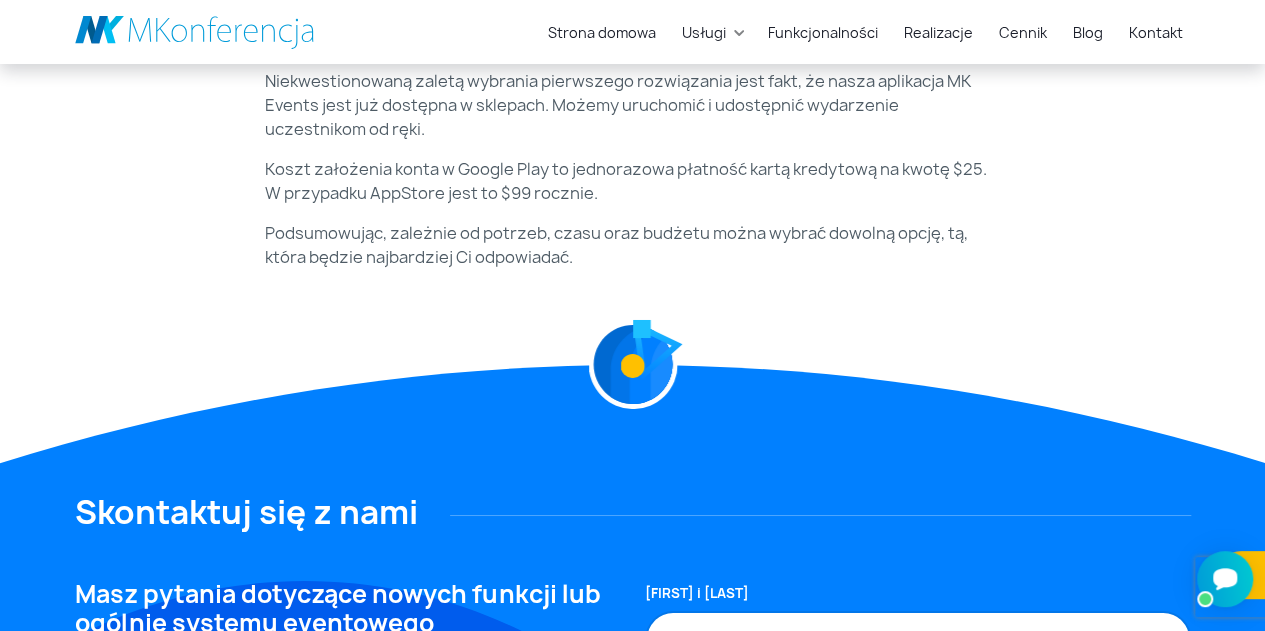 click on "Natomiast jeśli oczekujesz szerszego zakresu spójności identyfikacji wizualnej z brandem Twojego wydarzenia, w grę wchodzi aplikacja dedykowana. Tak jak wcześniej wspomnieliśmy, ten scenariusz wymaga jednak, aby aplikacja była opublikowana na kontach AppStore i Google Play organizatora wydarzenia, a nie naszych. Jeżeli te konta już istnieją, wystarczy nadać nam do nich odpowiednie uprawnienia. Jeśli nie, należy te konta założyć. Koszt założenia konta w Google Play to jednorazowa płatność kartą kredytową na kwotę $25. W przypadku AppStore jest to $99 rocznie. Proces założenia kont może trwać kilka dni. Po założeniu, potwierdzeniu i opłaceniu kont, publikujemy aplikacje i czekamy na sprawdzenie aplikacji przez firmy Apple i Google. Proces ten może potrwać nawet 10-14 dni, dlatego trzeba wszystko zacząć odpowiednio wcześniej." at bounding box center (633, 181) 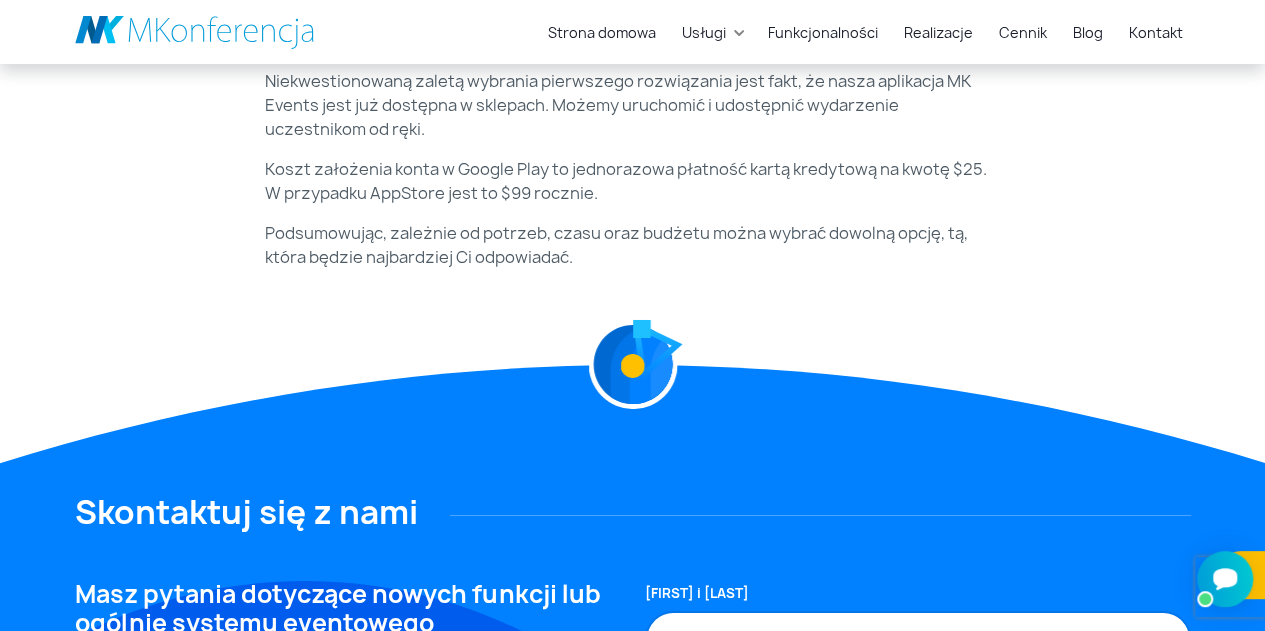 click on "Natomiast jeśli oczekujesz szerszego zakresu spójności identyfikacji wizualnej z brandem Twojego wydarzenia, w grę wchodzi aplikacja dedykowana. Tak jak wcześniej wspomnieliśmy, ten scenariusz wymaga jednak, aby aplikacja była opublikowana na kontach AppStore i Google Play organizatora wydarzenia, a nie naszych. Jeżeli te konta już istnieją, wystarczy nadać nam do nich odpowiednie uprawnienia. Jeśli nie, należy te konta założyć. Koszt założenia konta w Google Play to jednorazowa płatność kartą kredytową na kwotę $25. W przypadku AppStore jest to $99 rocznie. Proces założenia kont może trwać kilka dni. Po założeniu, potwierdzeniu i opłaceniu kont, publikujemy aplikacje i czekamy na sprawdzenie aplikacji przez firmy Apple i Google. Proces ten może potrwać nawet 10-14 dni, dlatego trzeba wszystko zacząć odpowiednio wcześniej." at bounding box center [633, 181] 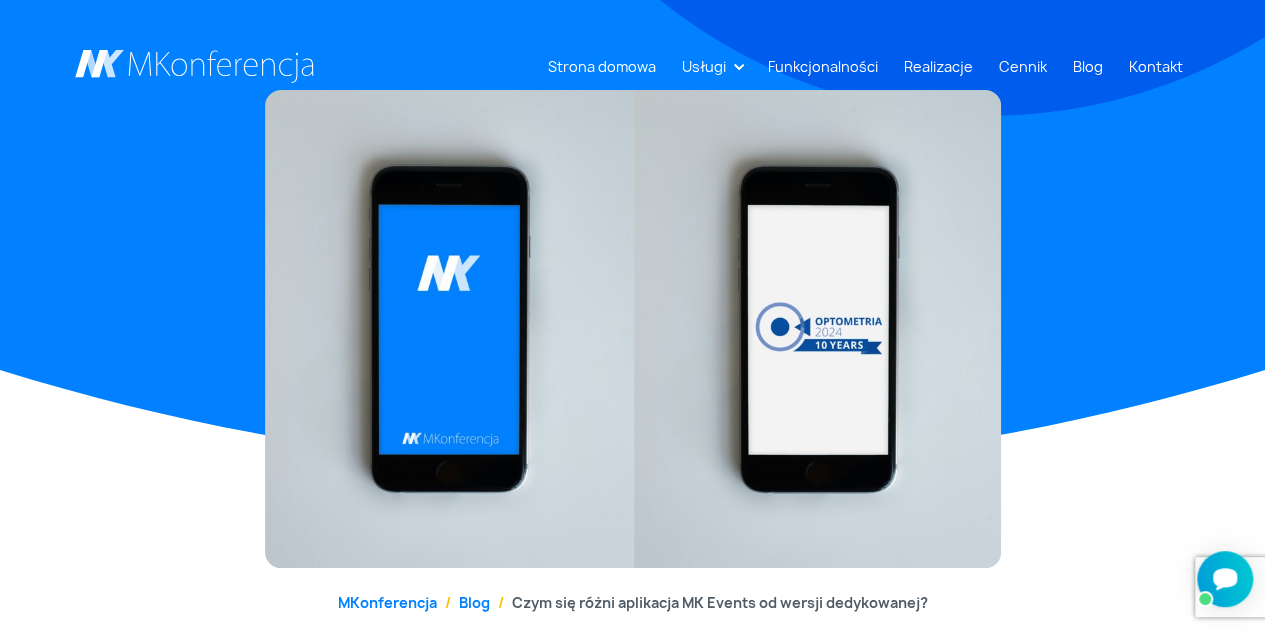 scroll, scrollTop: 0, scrollLeft: 0, axis: both 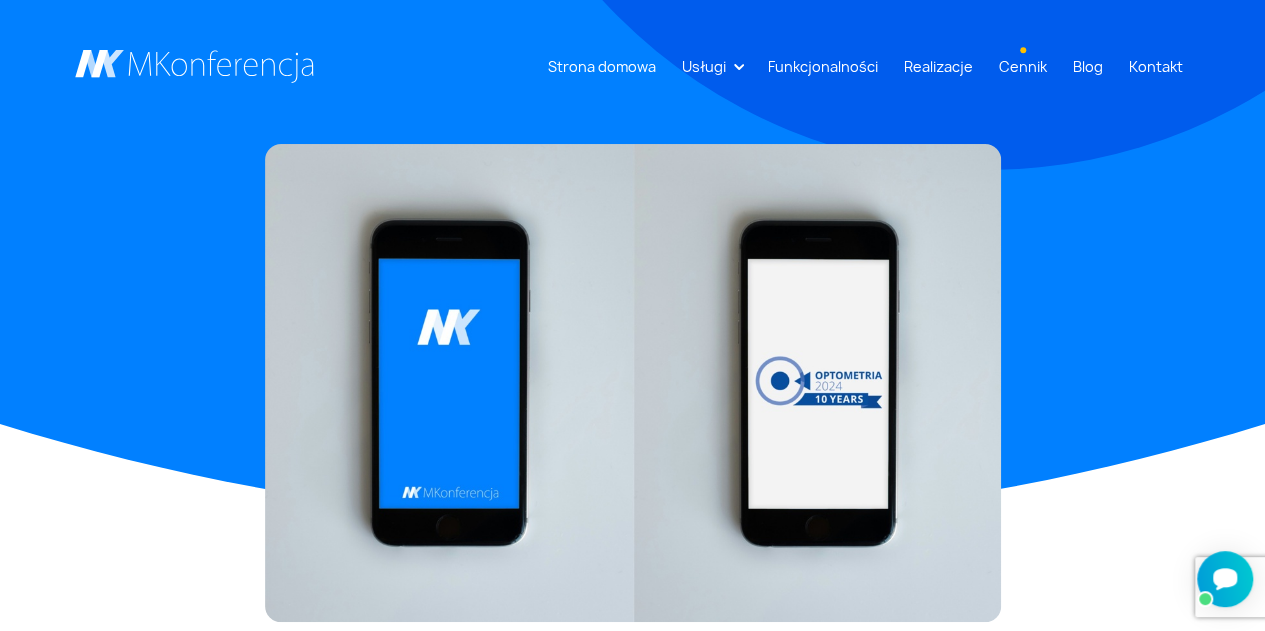 click on "Cennik" at bounding box center [1023, 66] 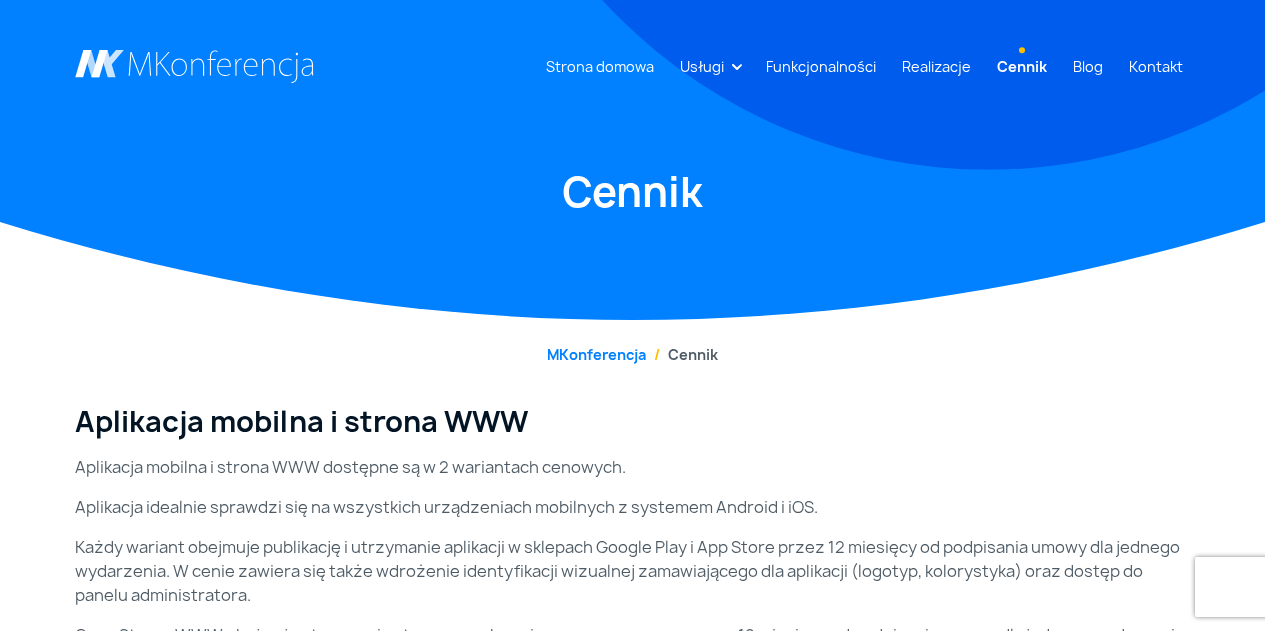 scroll, scrollTop: 0, scrollLeft: 0, axis: both 